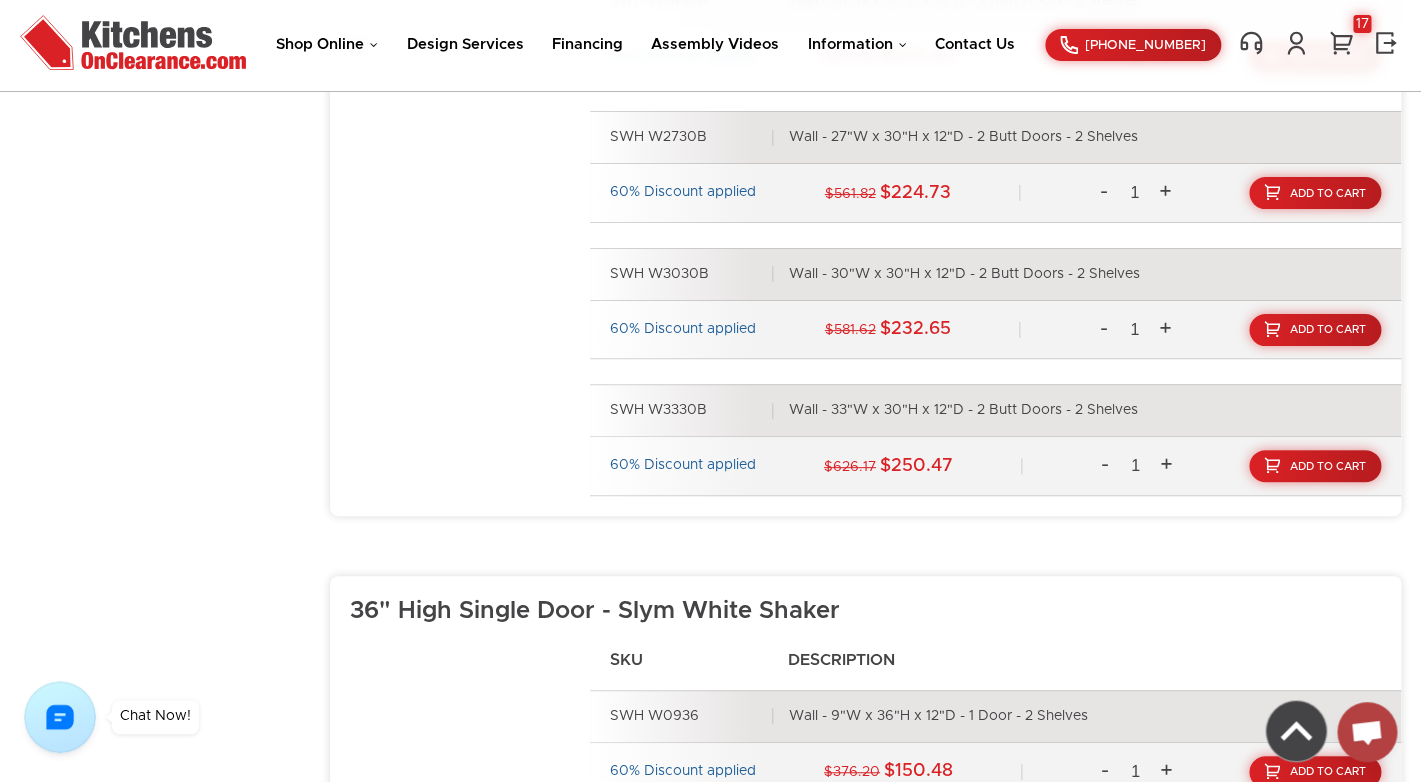 scroll, scrollTop: 2083, scrollLeft: 0, axis: vertical 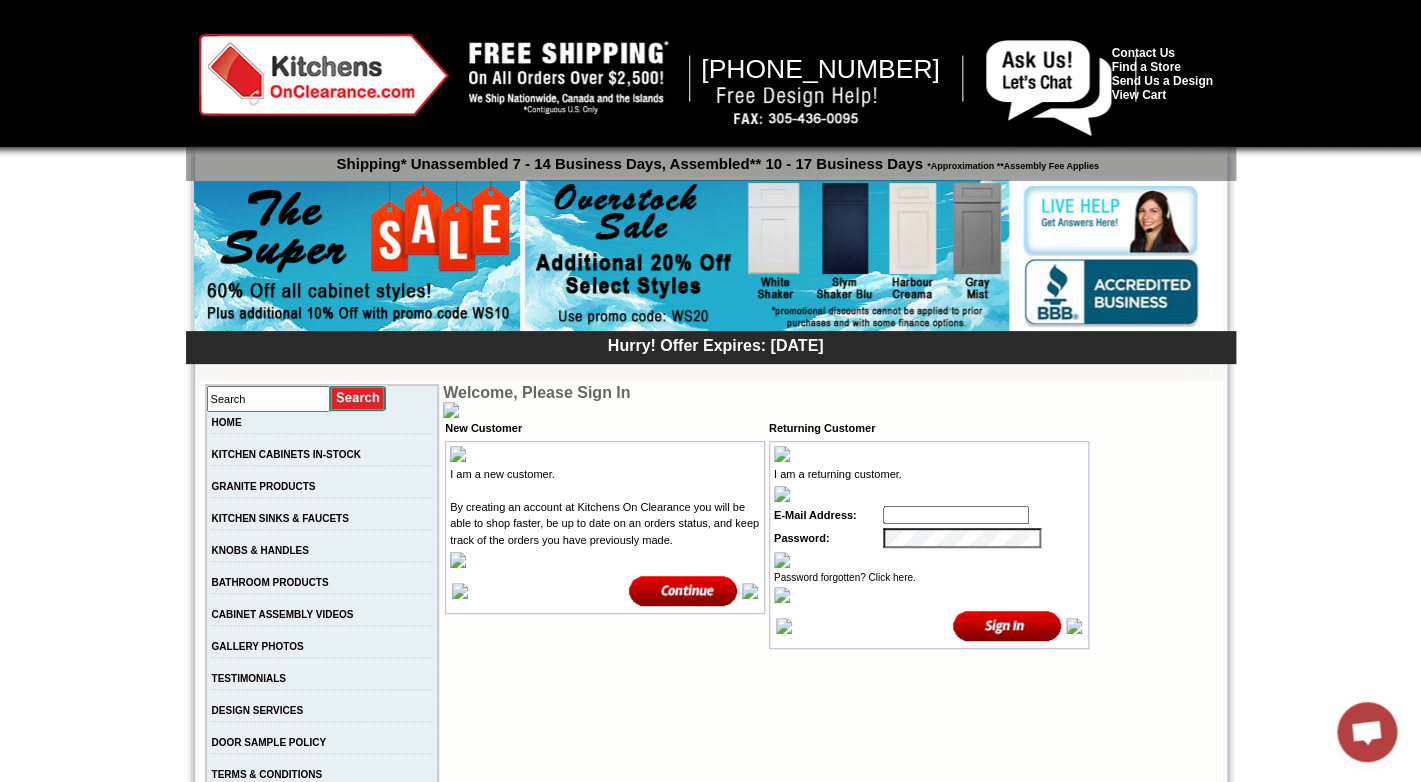 click at bounding box center (956, 515) 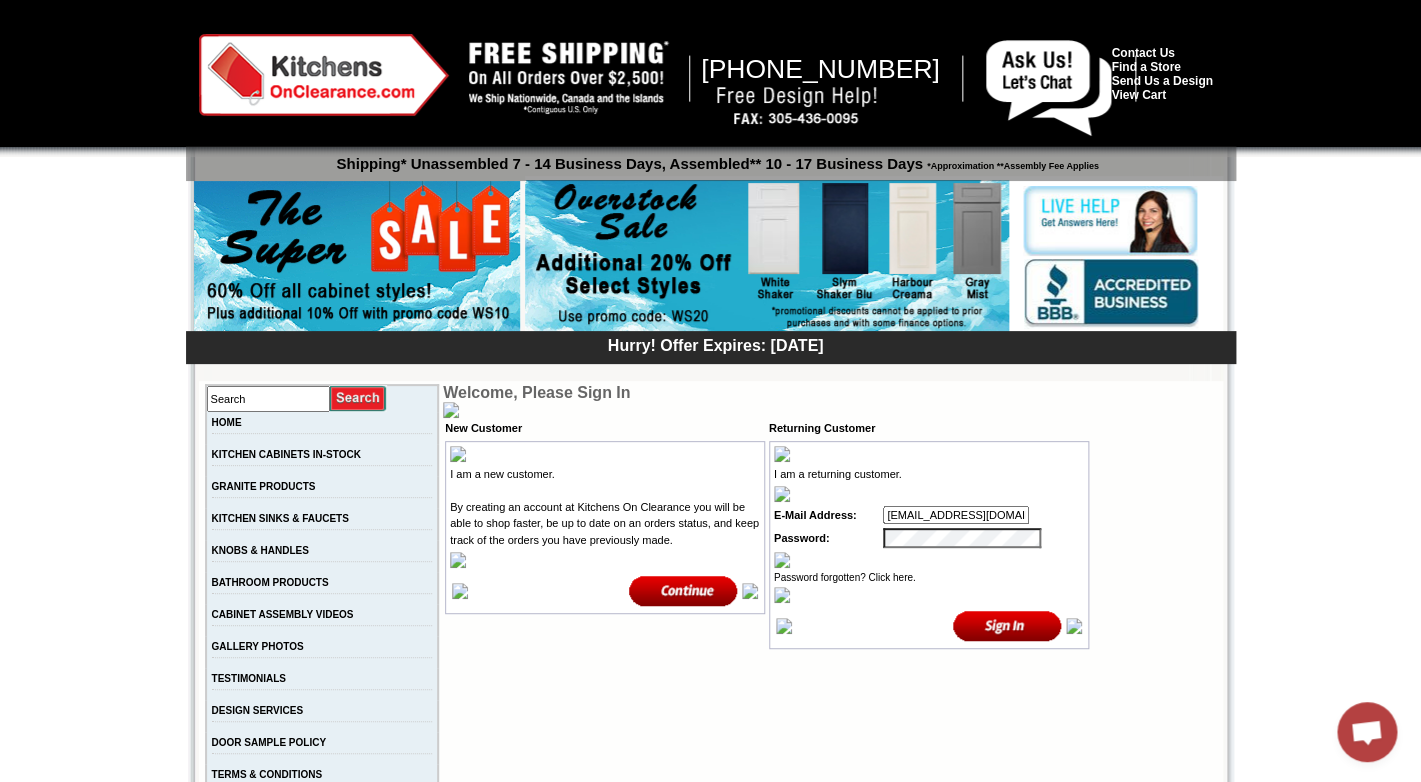 type on "info@sobekitchens.com" 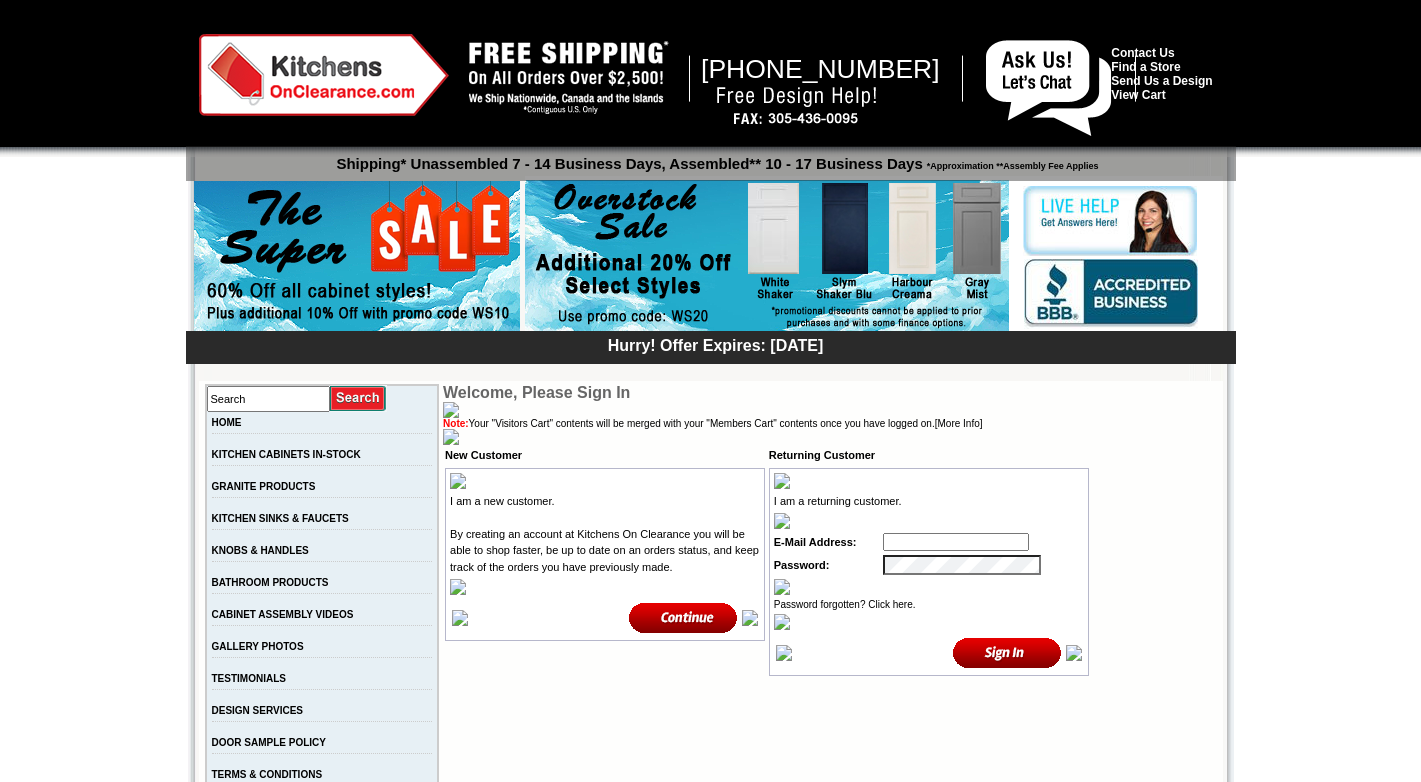 scroll, scrollTop: 0, scrollLeft: 0, axis: both 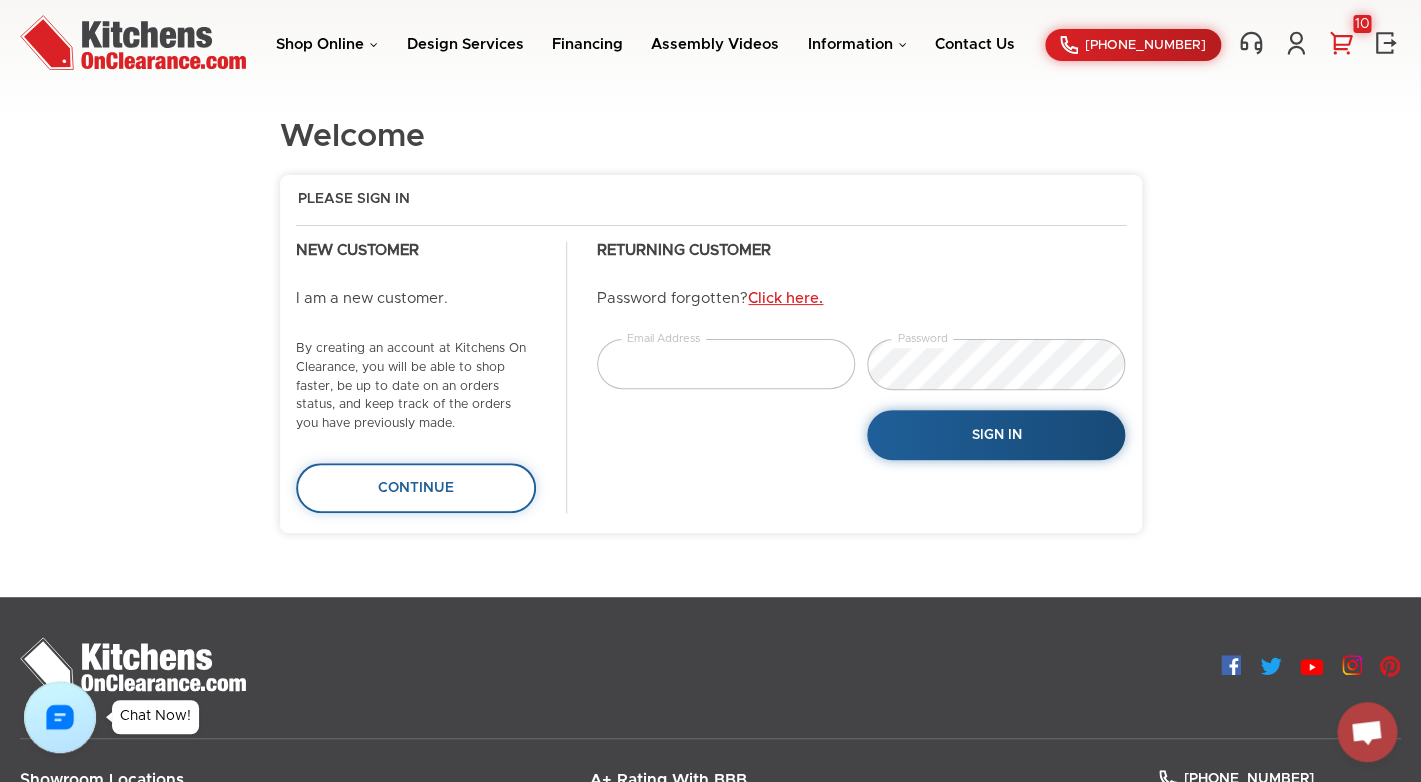 click on "10" at bounding box center [1341, 43] 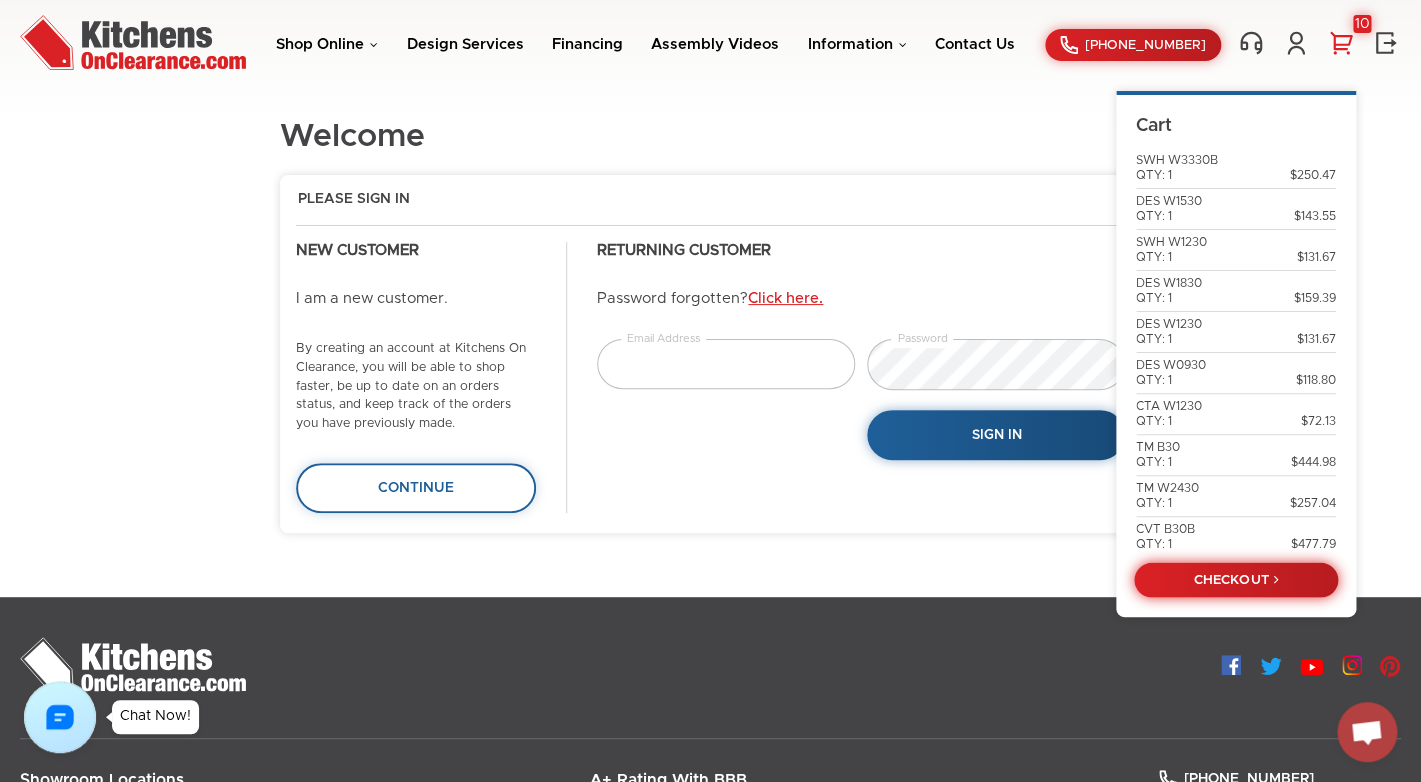 click on "CHECKOUT" at bounding box center [1236, 579] 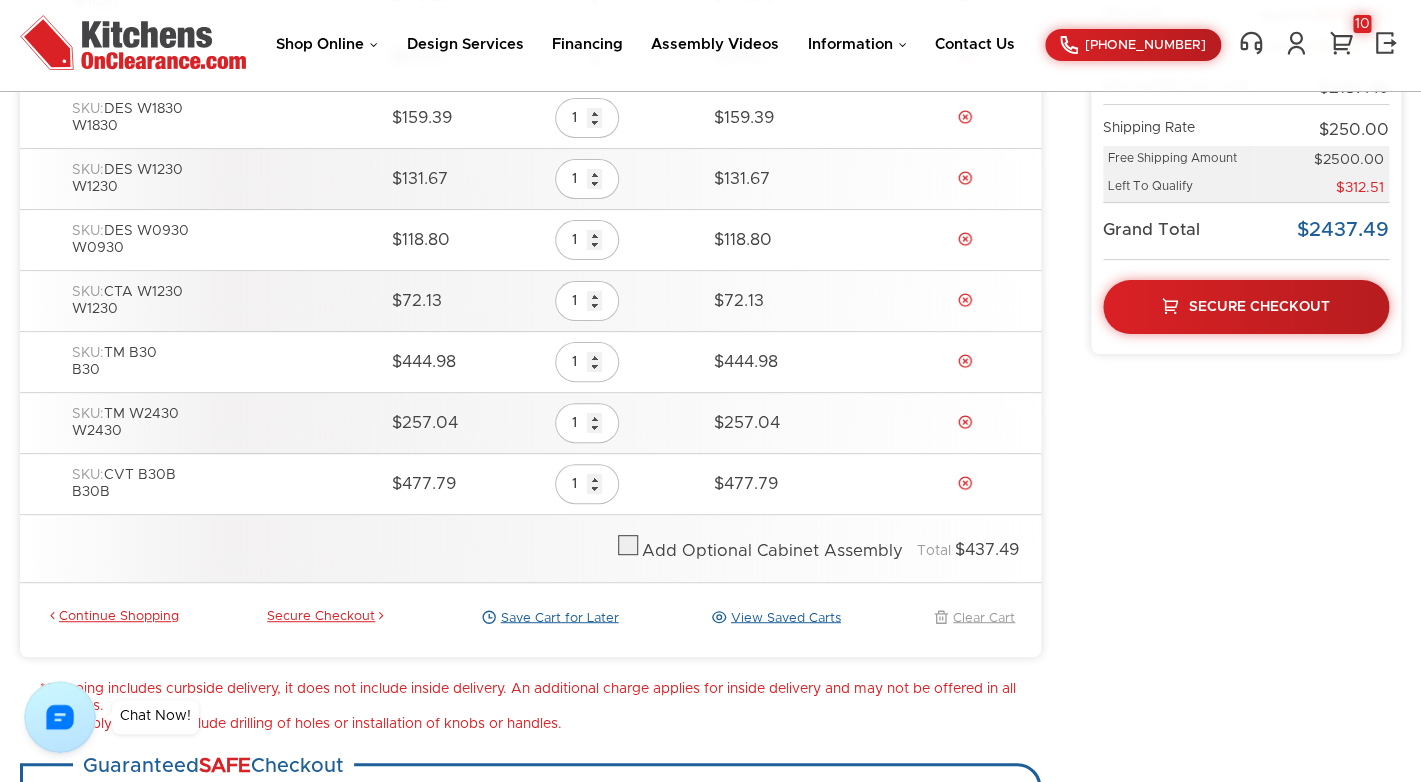 scroll, scrollTop: 841, scrollLeft: 0, axis: vertical 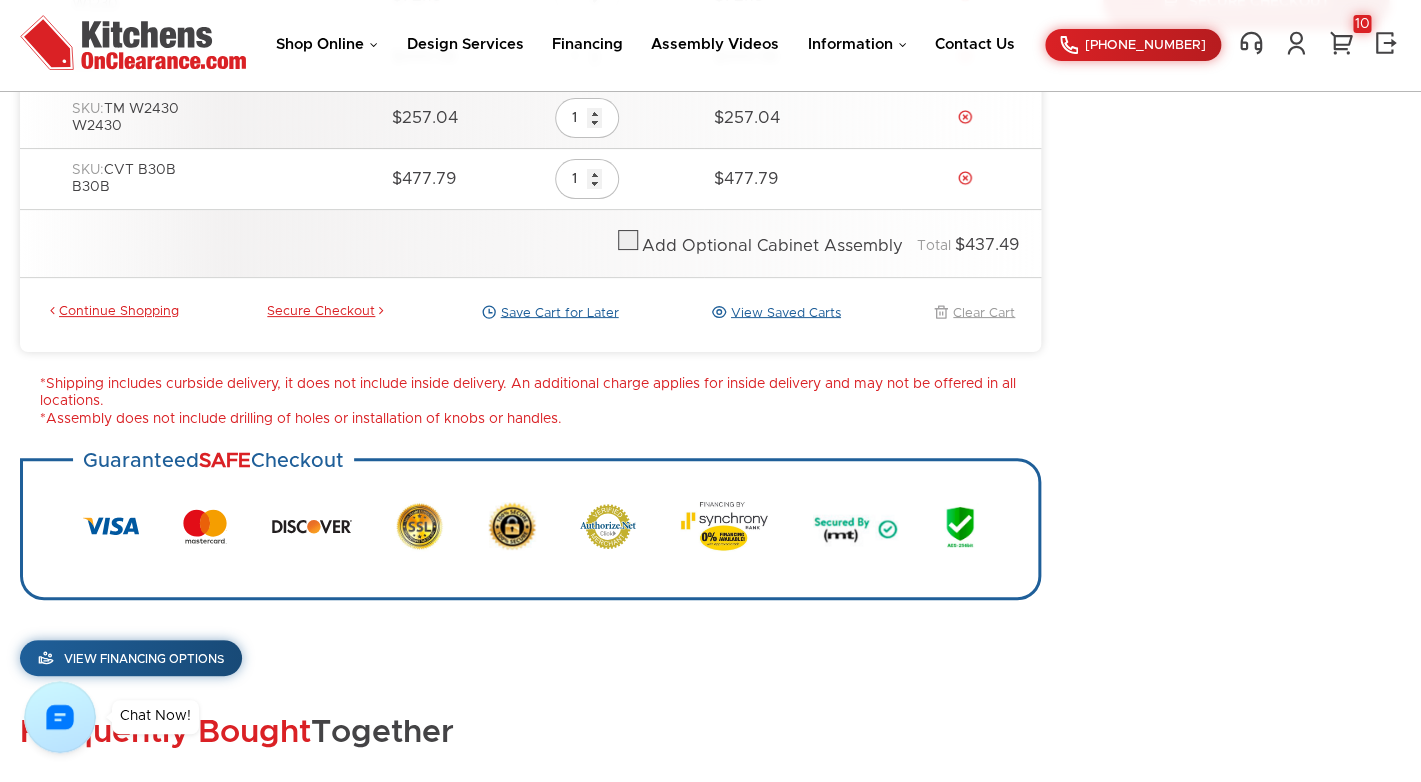 click on "View Saved Carts" at bounding box center (774, 313) 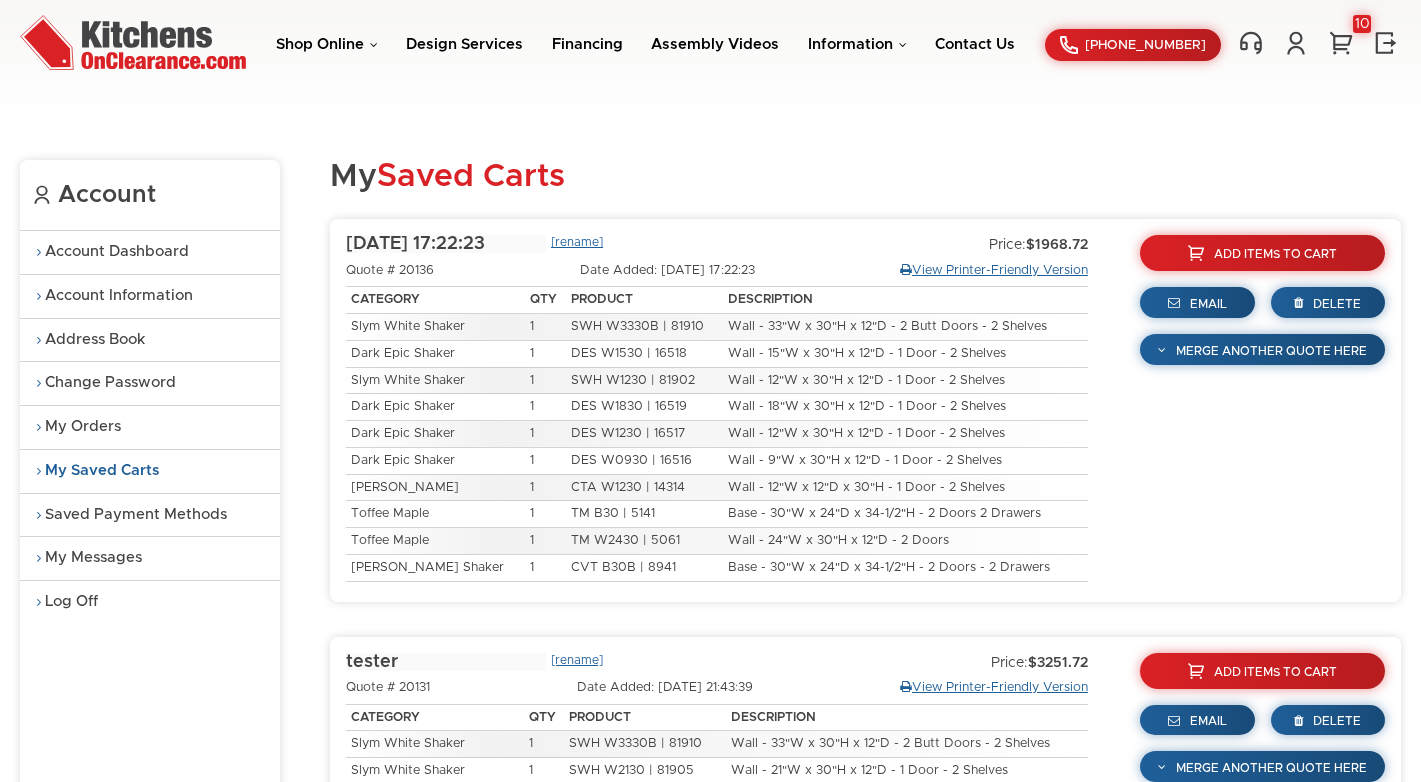 scroll, scrollTop: 0, scrollLeft: 0, axis: both 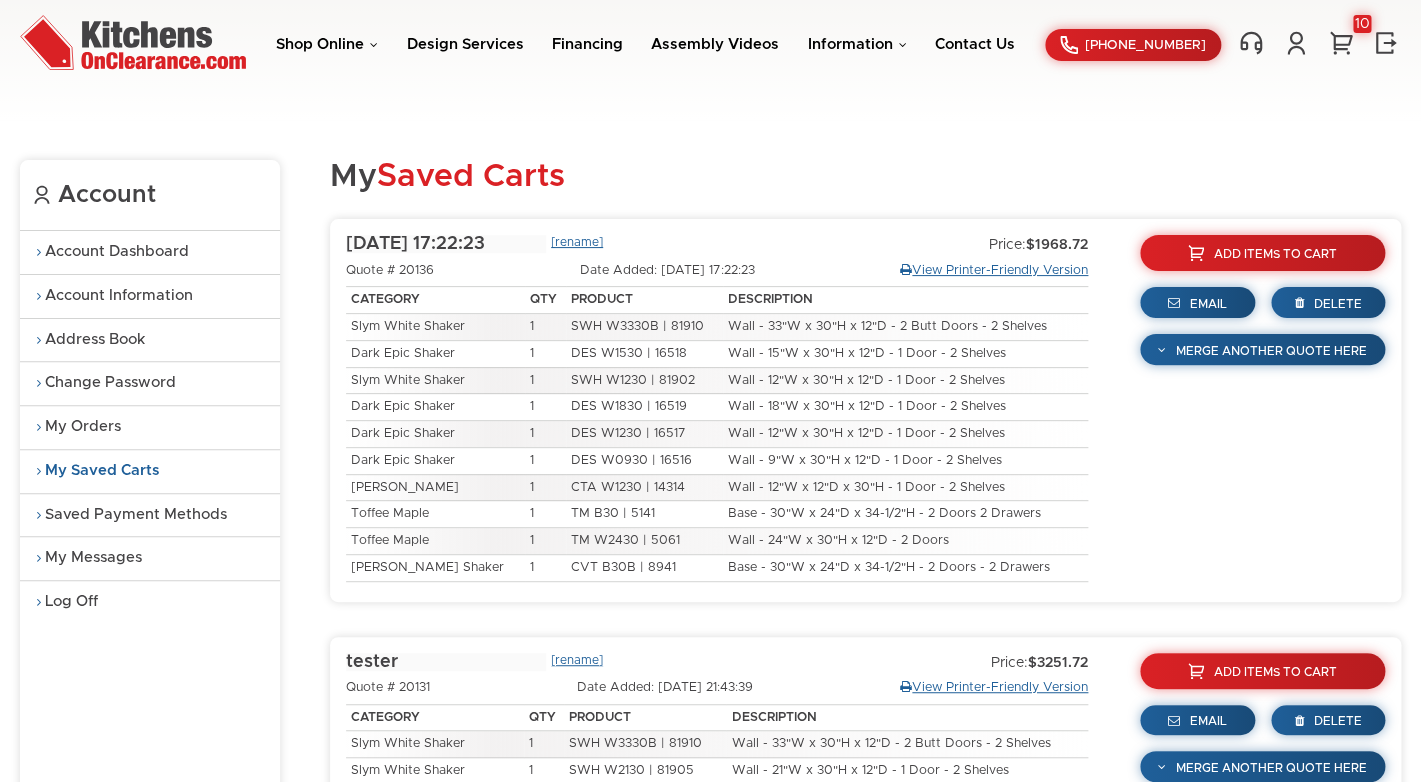 type on "2025-06-29 00:27:39" 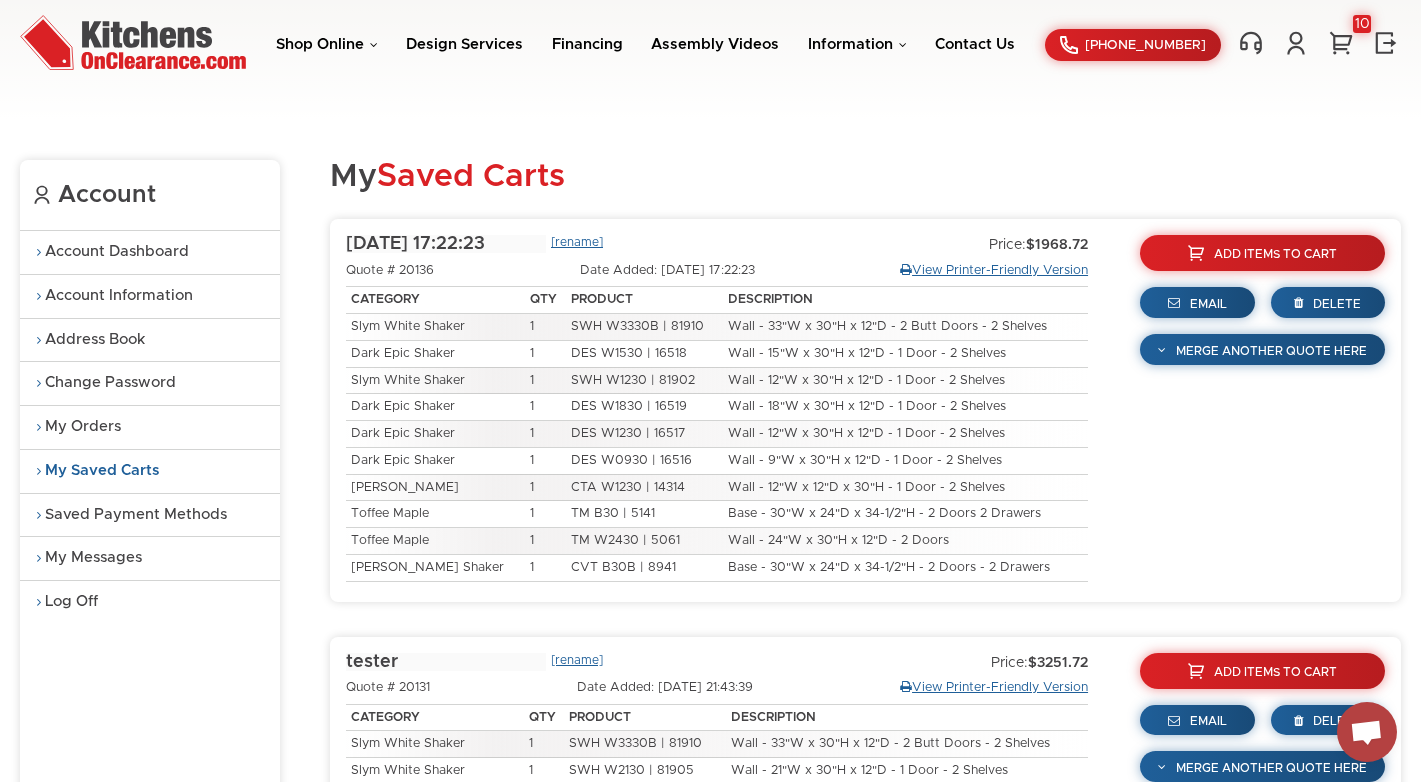 scroll, scrollTop: 0, scrollLeft: 0, axis: both 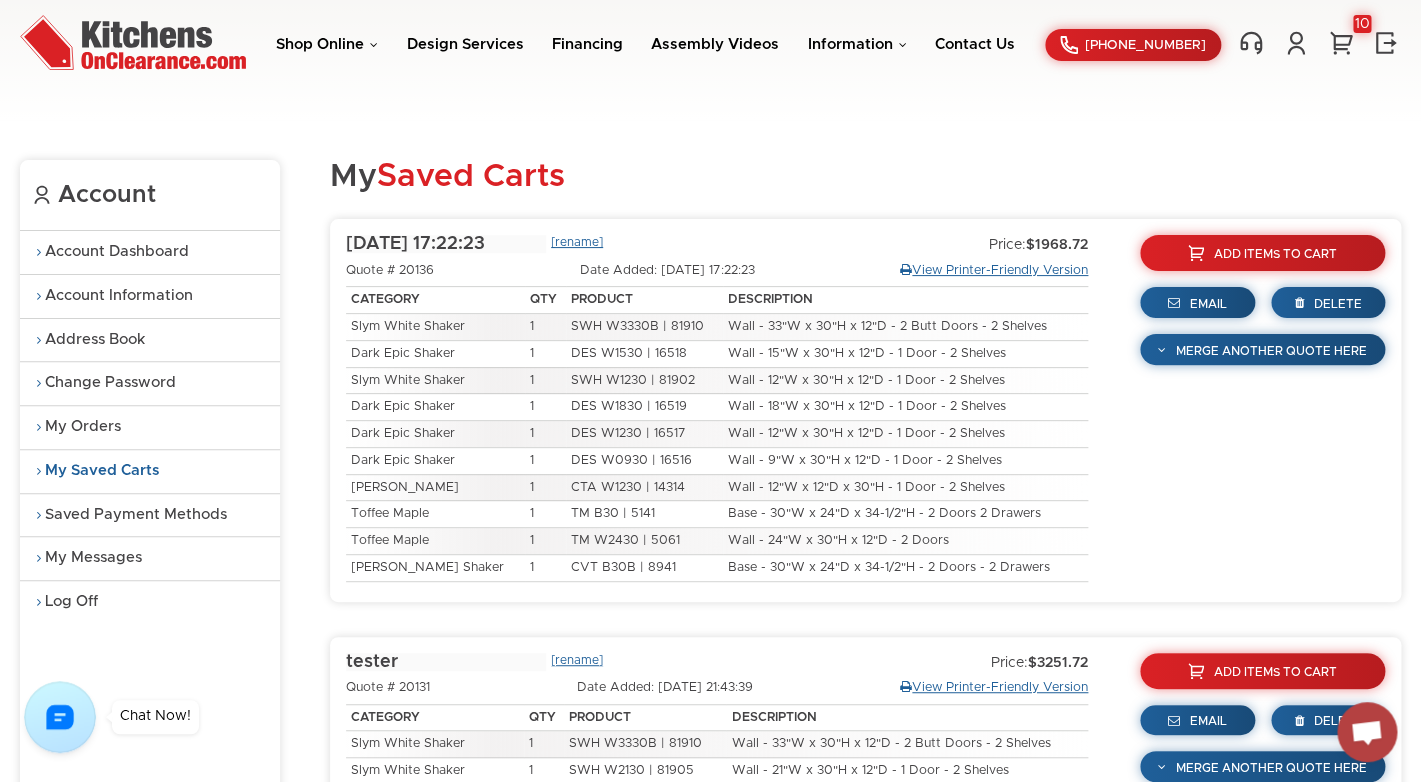 click on "Account
Account Dashboard
Account Information
Address Book
Change Password My Orders My Messages 1" at bounding box center [710, 1277] 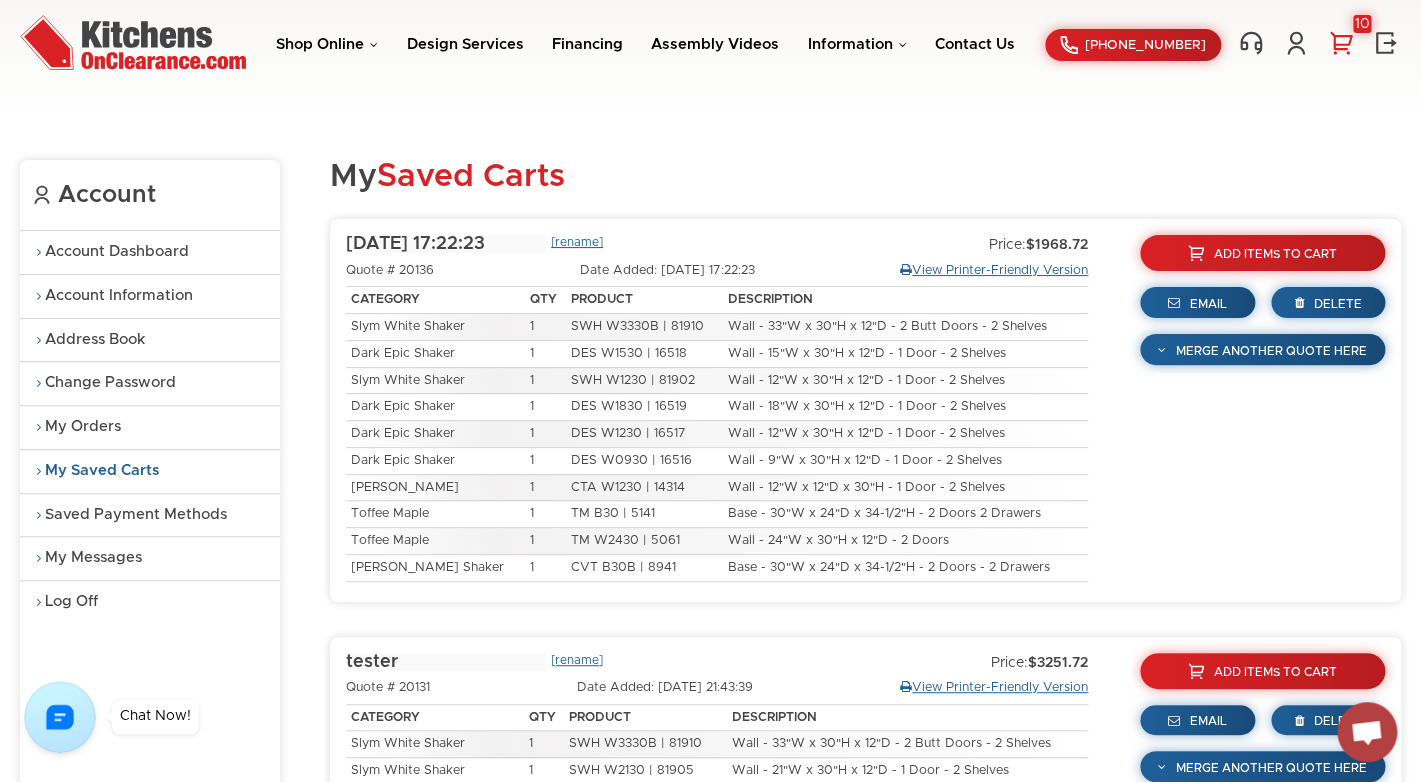 click on "10" at bounding box center [1341, 43] 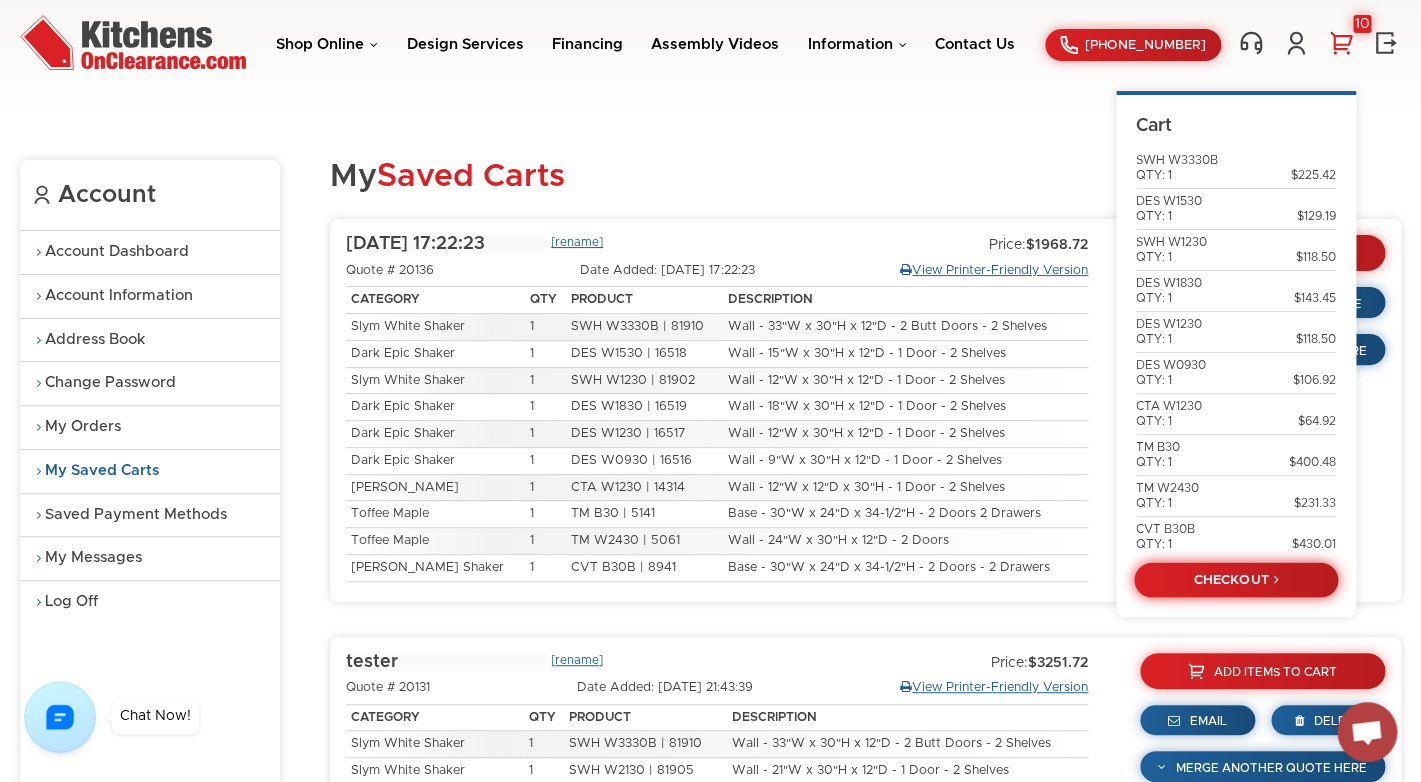 click on "CHECKOUT" at bounding box center [1236, 579] 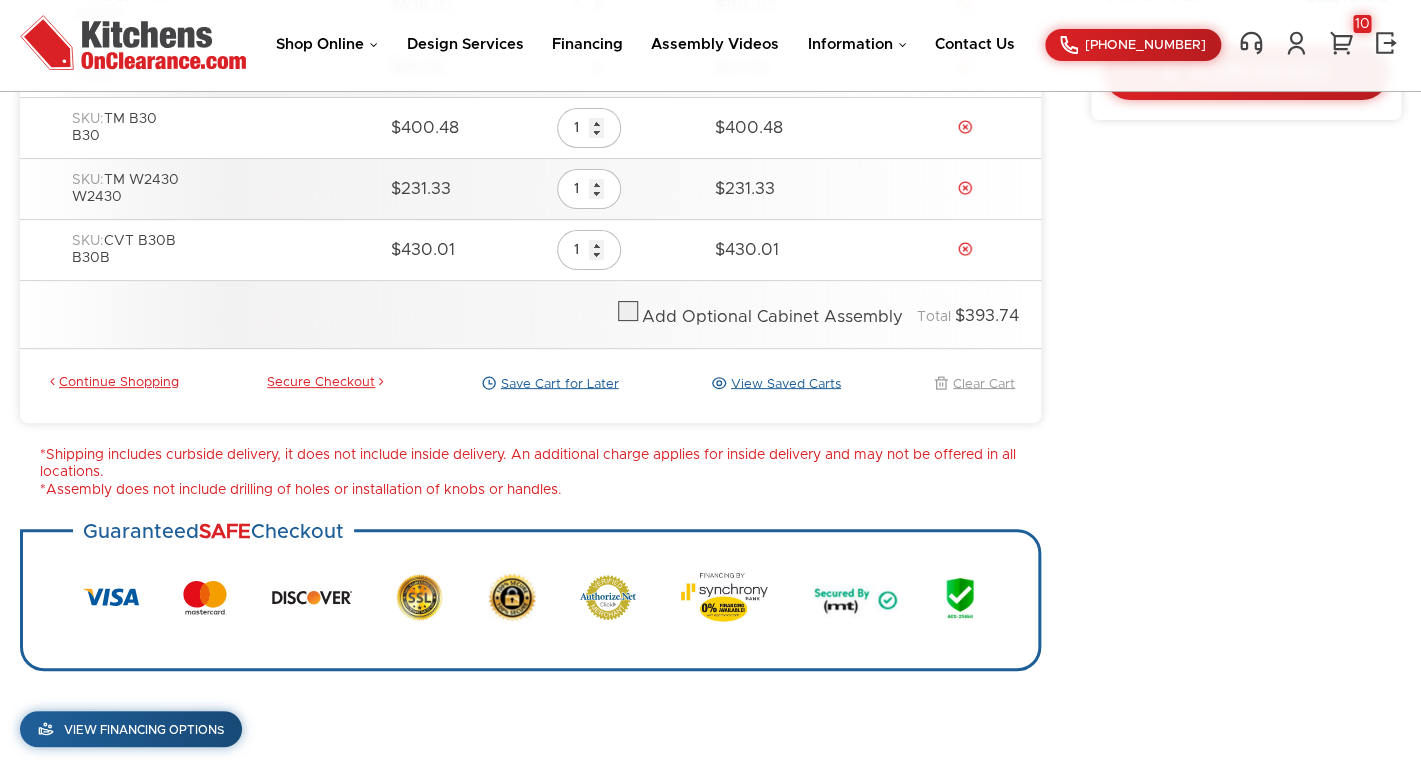 scroll, scrollTop: 841, scrollLeft: 0, axis: vertical 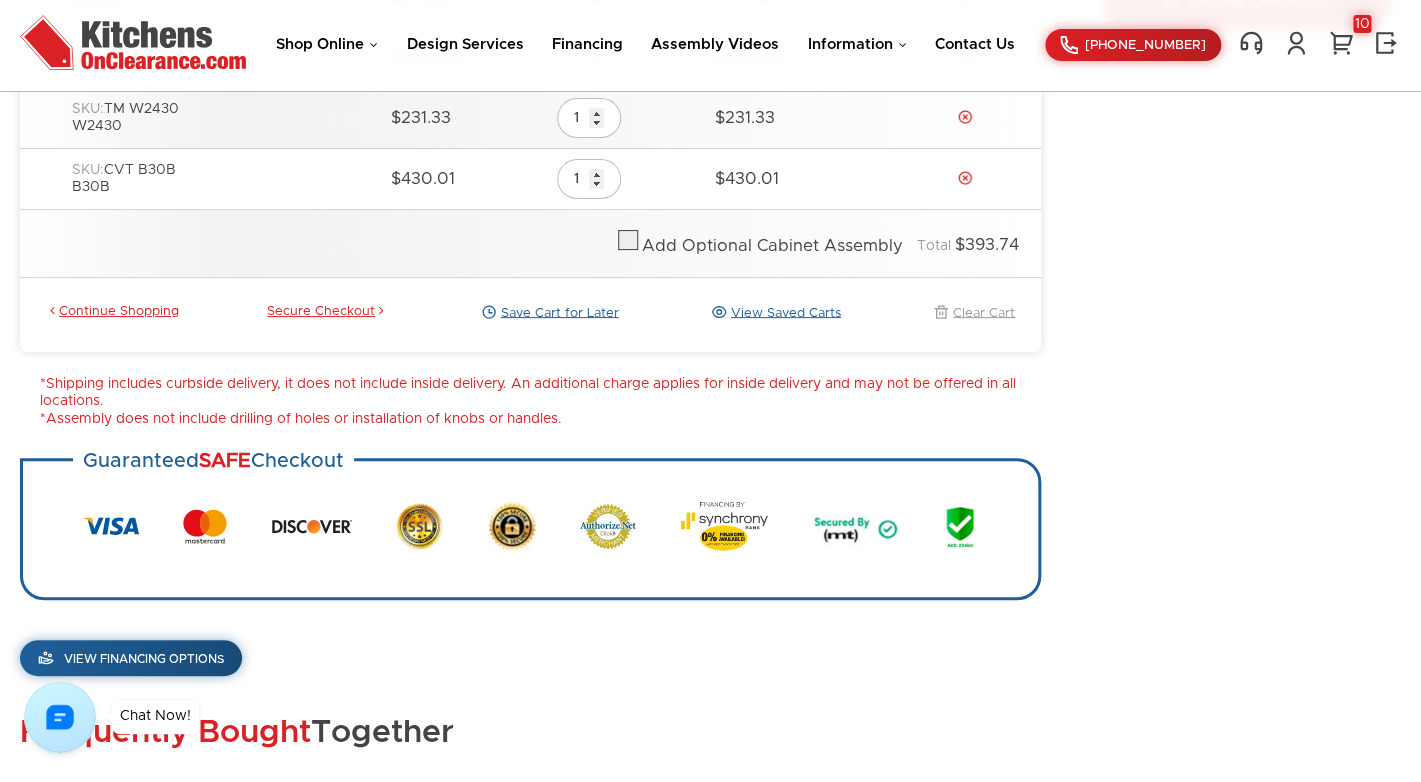 click on "Save Cart for Later" at bounding box center [548, 313] 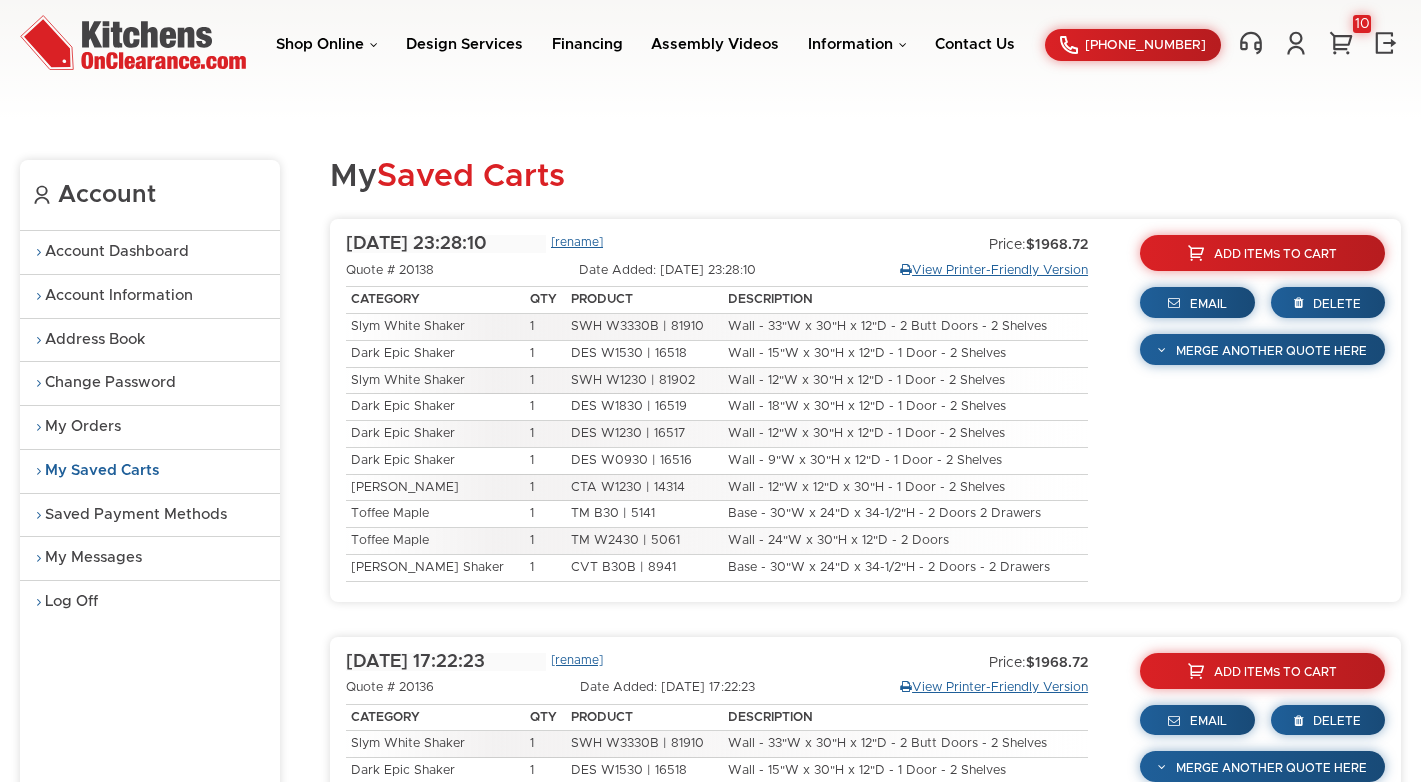 scroll, scrollTop: 0, scrollLeft: 0, axis: both 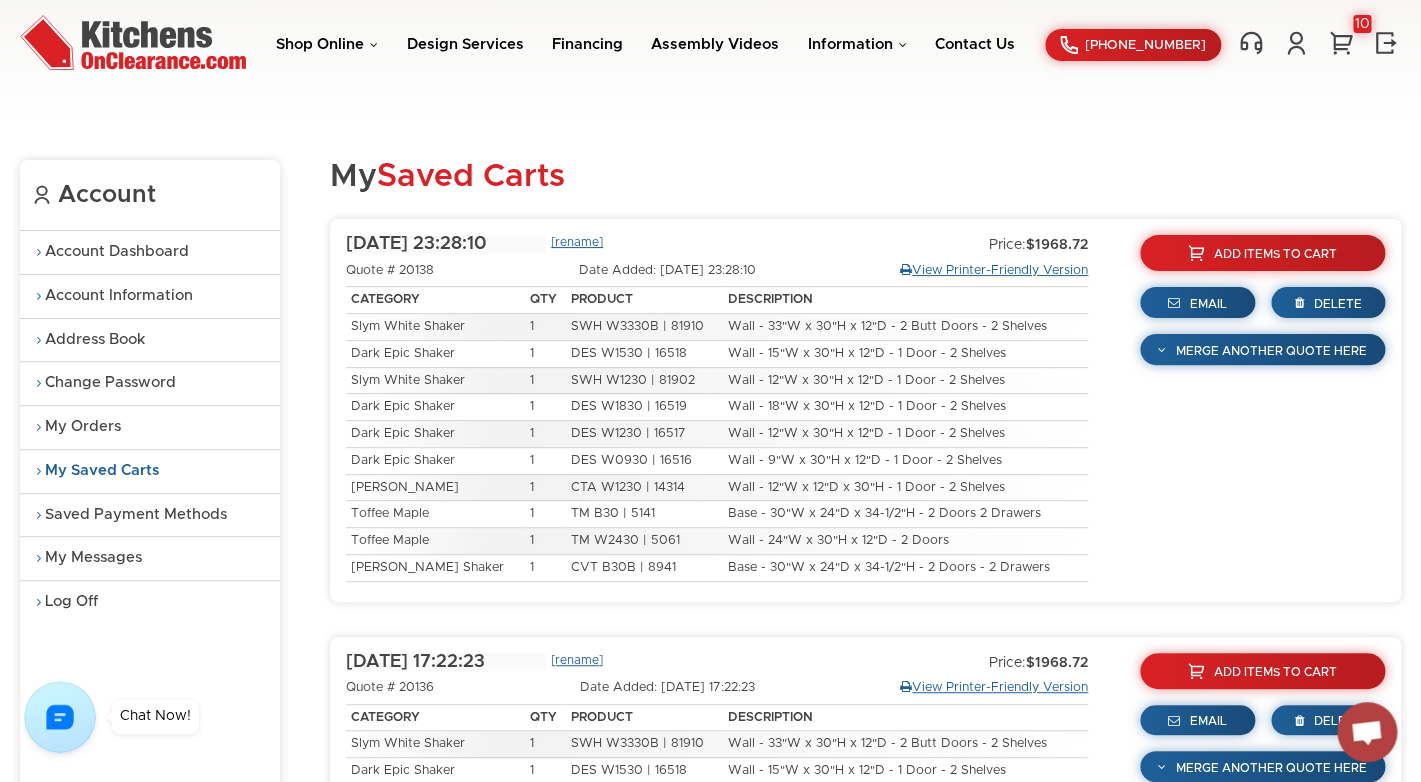 click at bounding box center (133, 42) 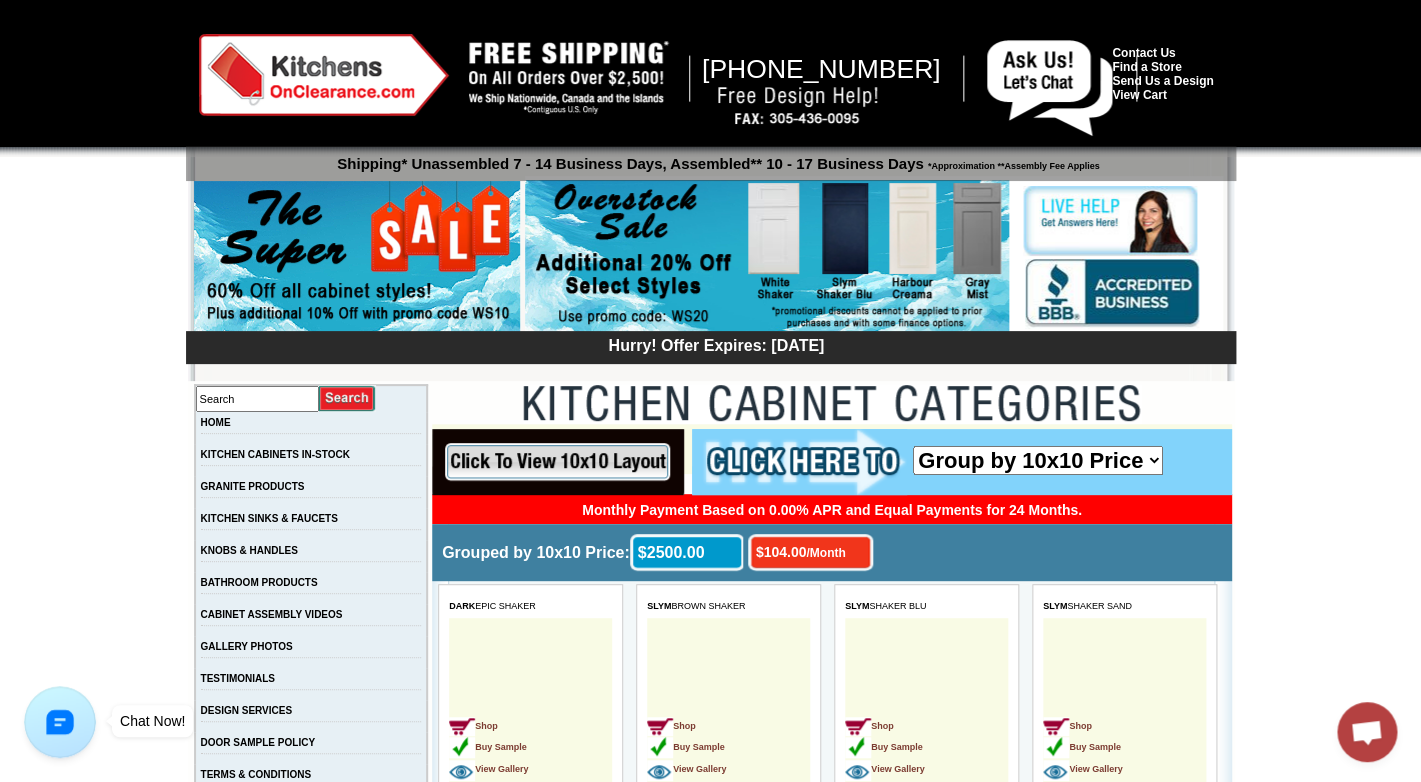 scroll, scrollTop: 0, scrollLeft: 0, axis: both 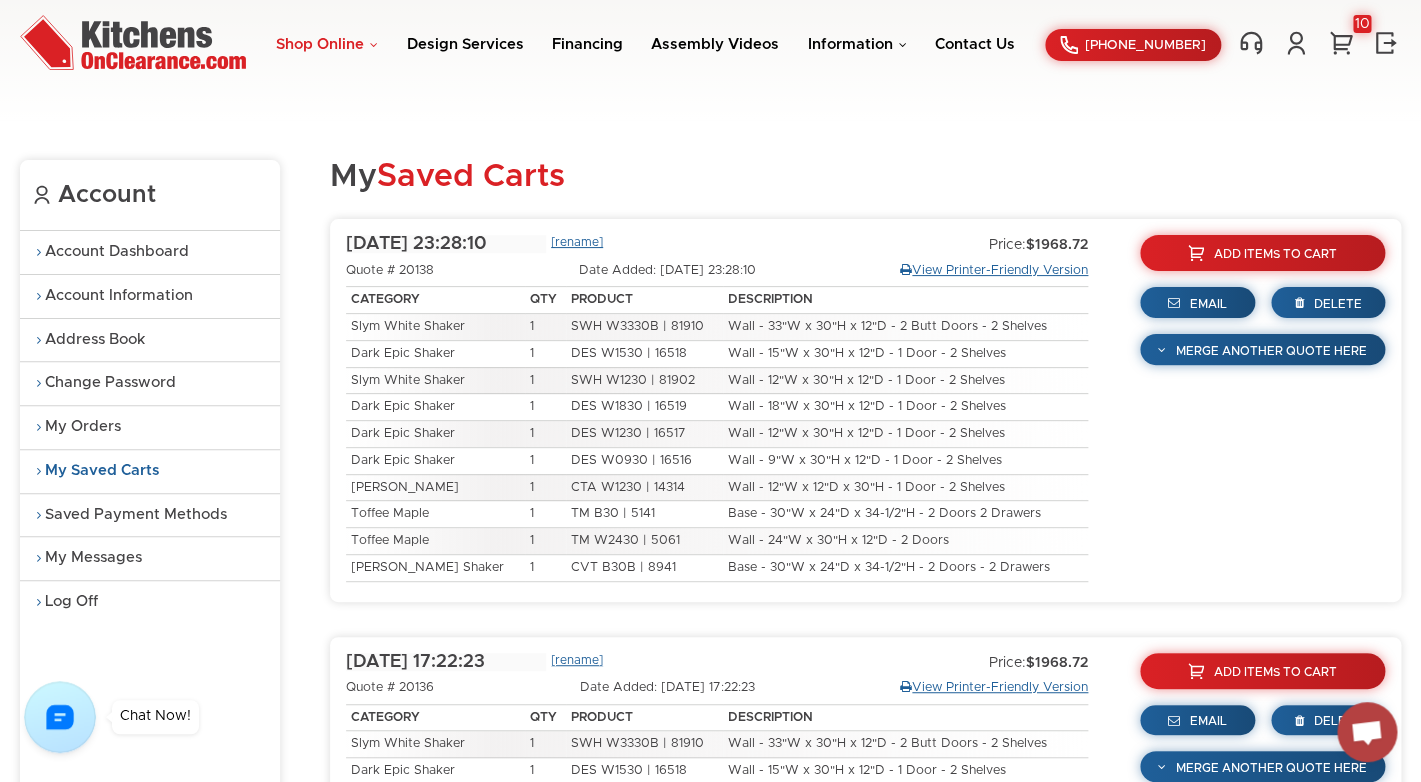 click on "Shop Online" at bounding box center [327, 44] 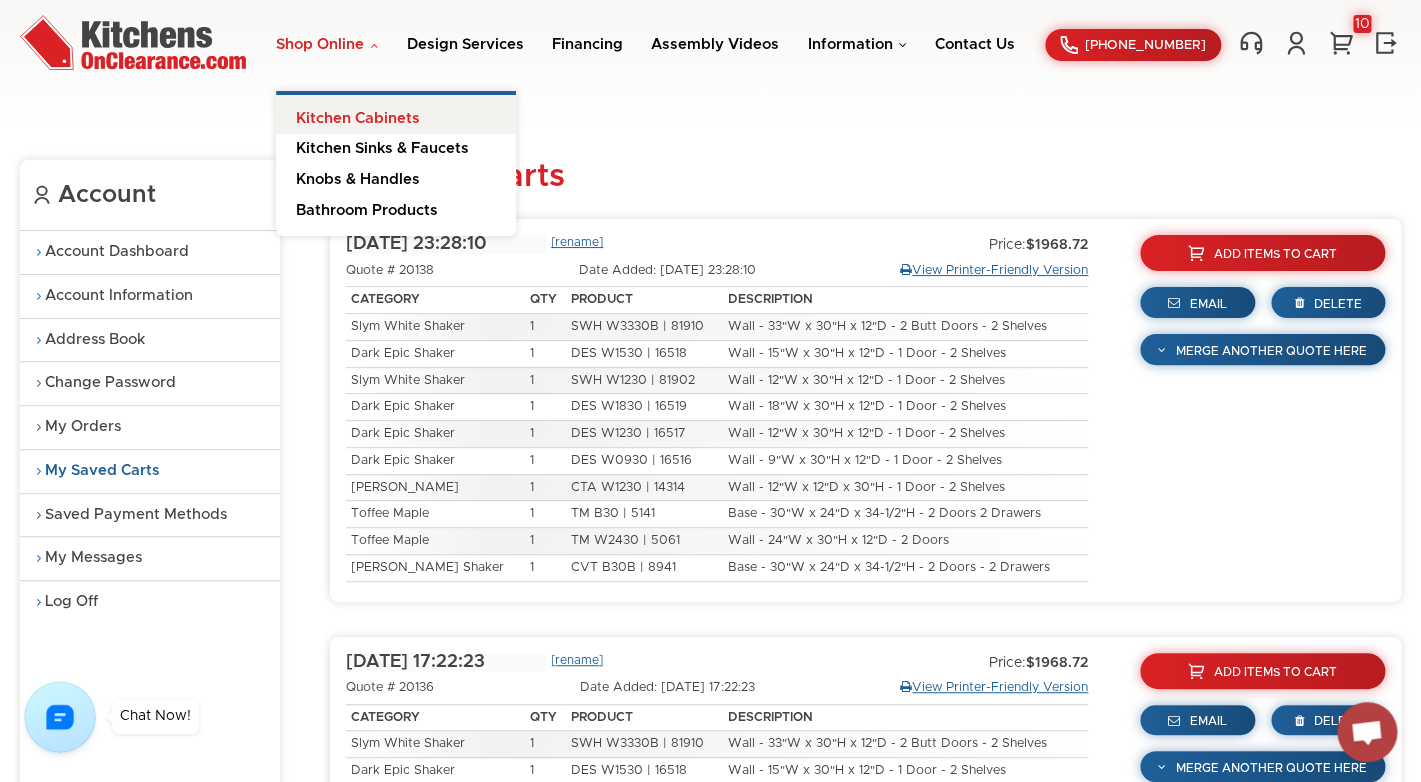 click on "Kitchen Cabinets" at bounding box center [396, 115] 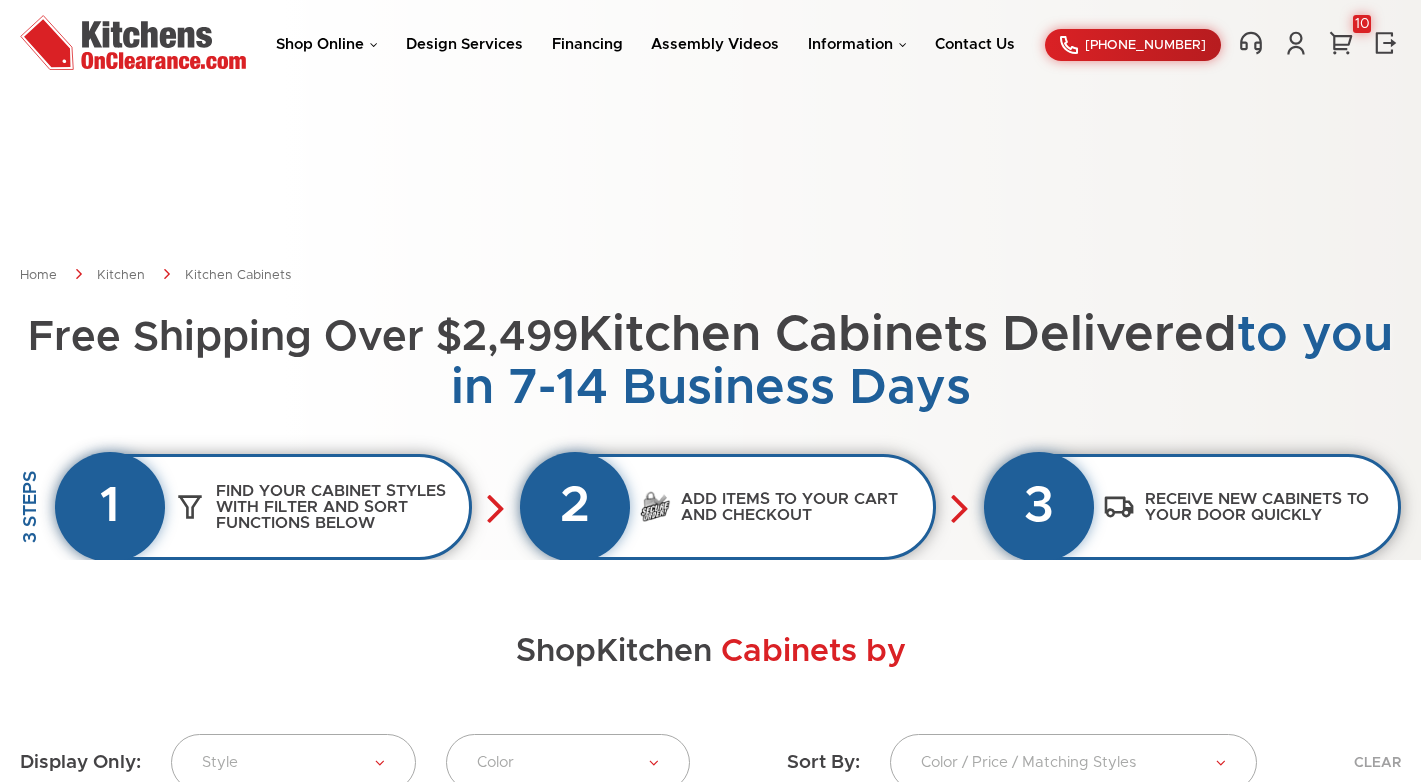 scroll, scrollTop: 0, scrollLeft: 0, axis: both 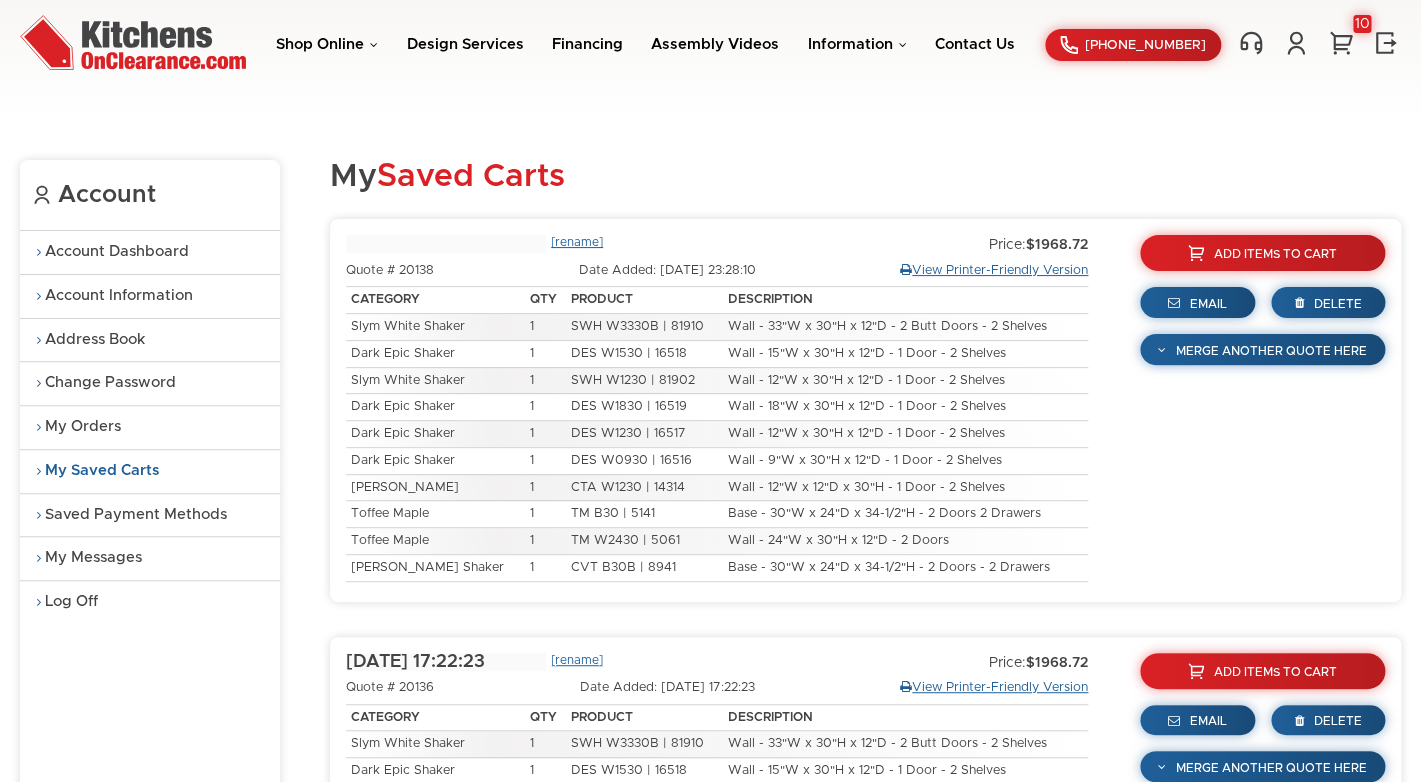 type on "[DATE] 17:19:37" 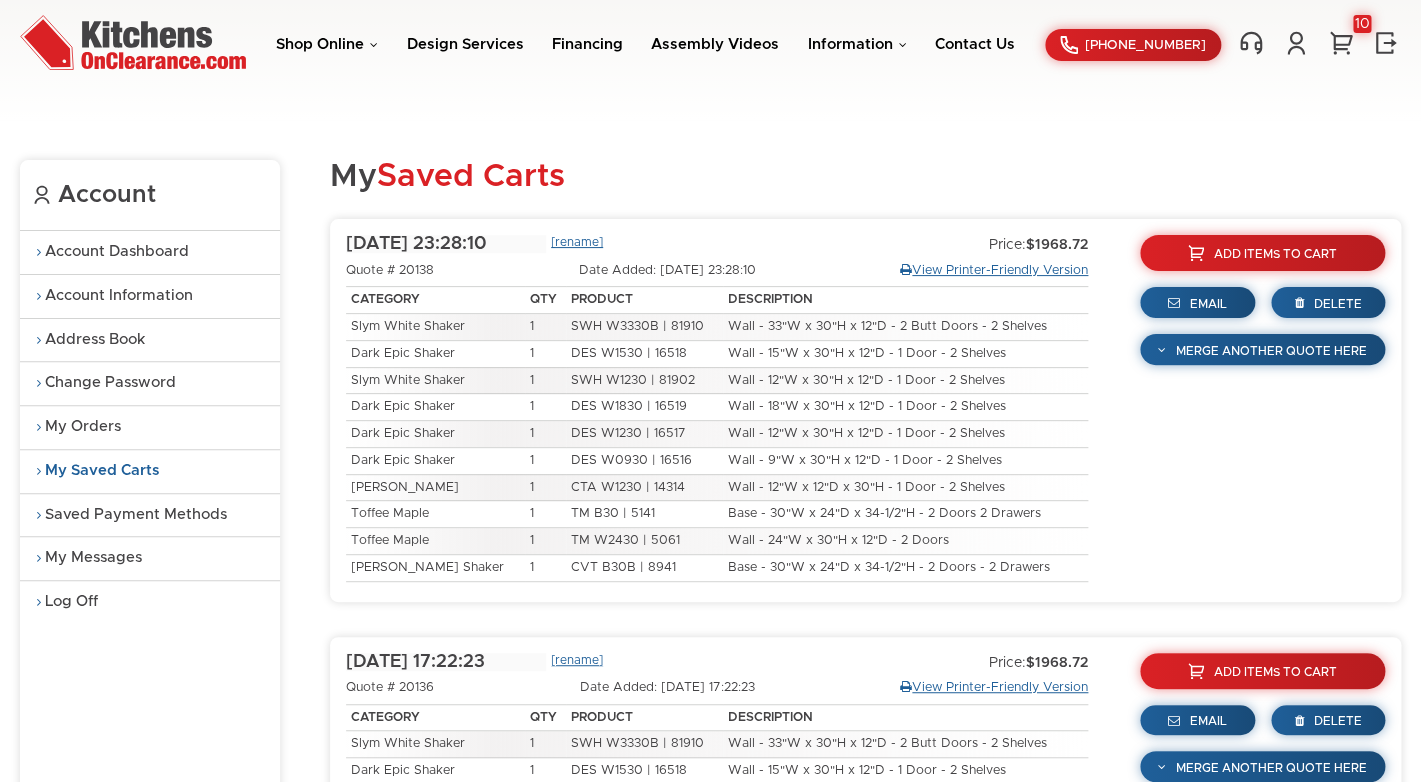 type on "test1" 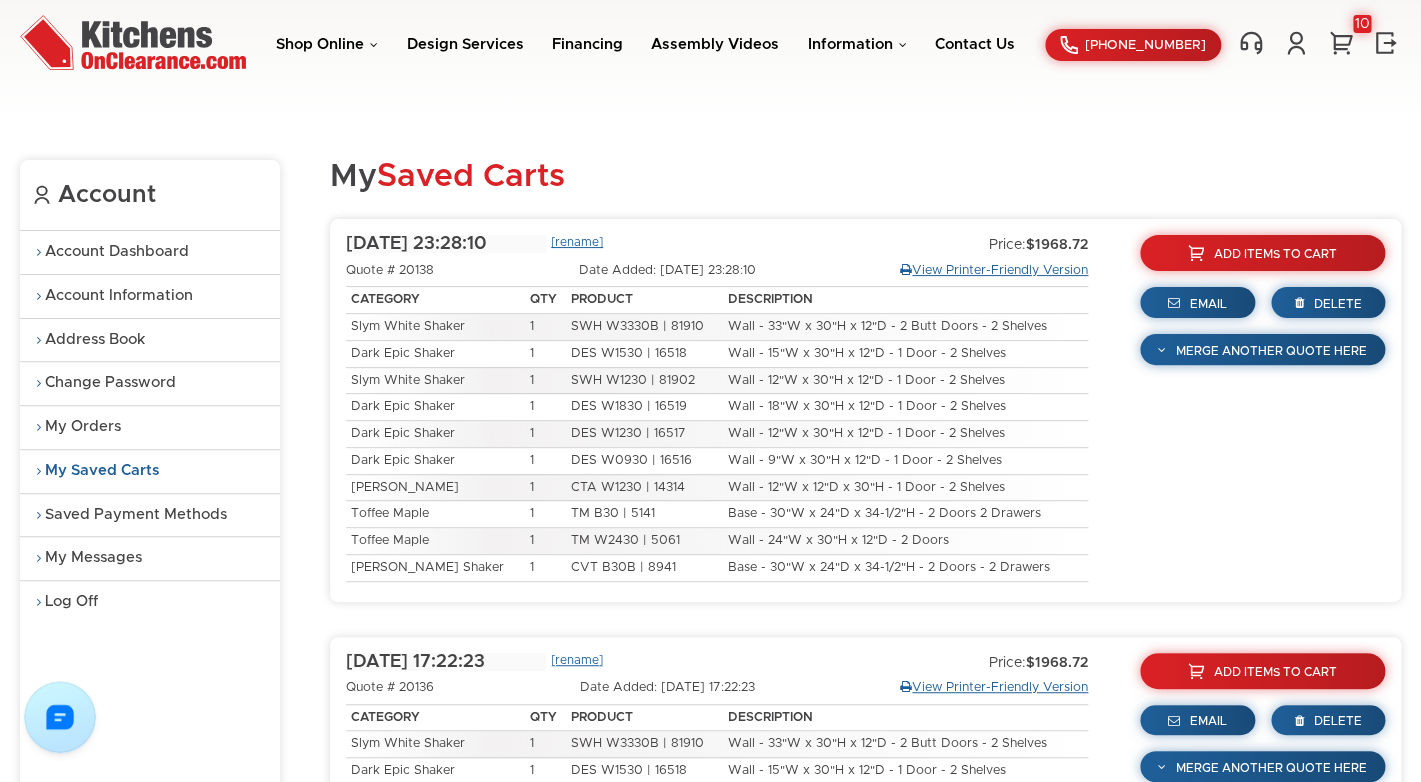 click at bounding box center (133, 42) 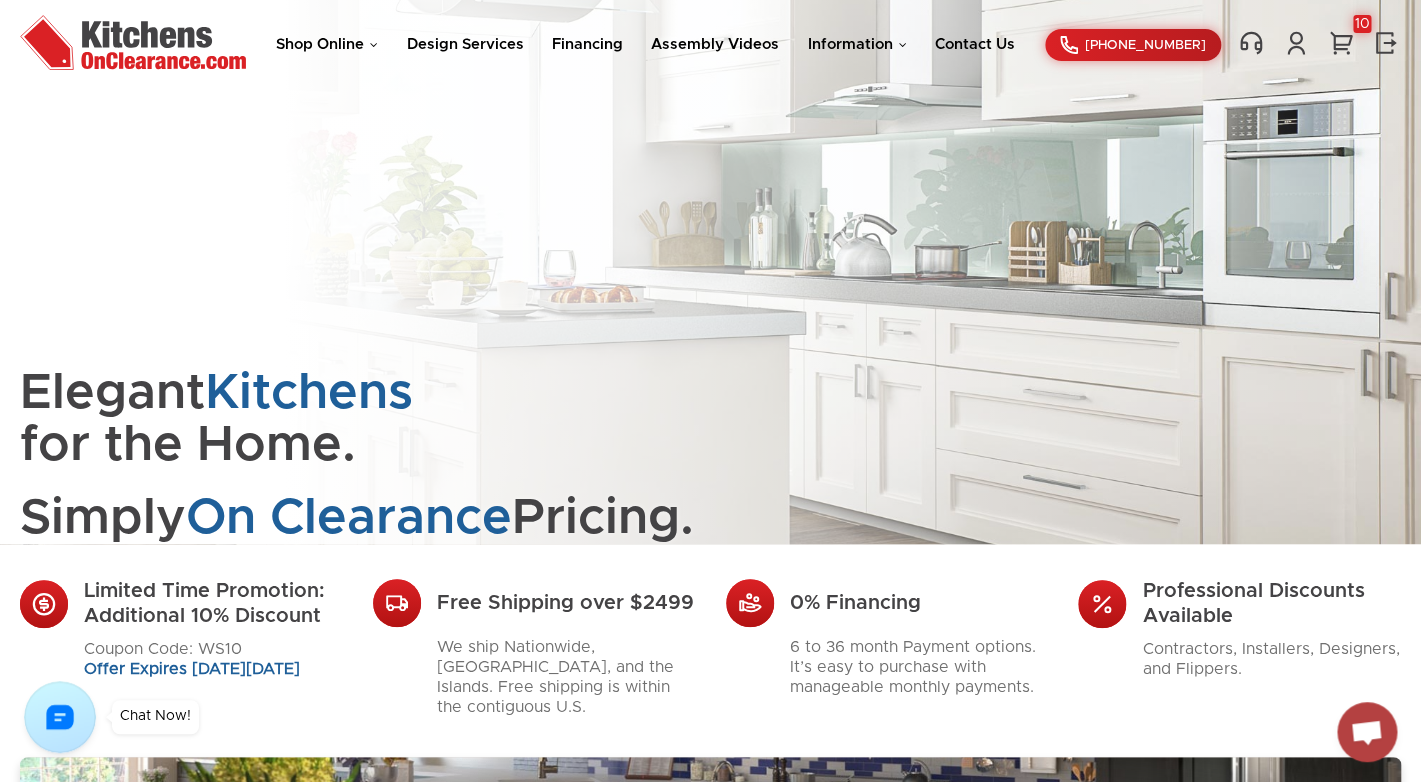 scroll, scrollTop: 0, scrollLeft: 0, axis: both 